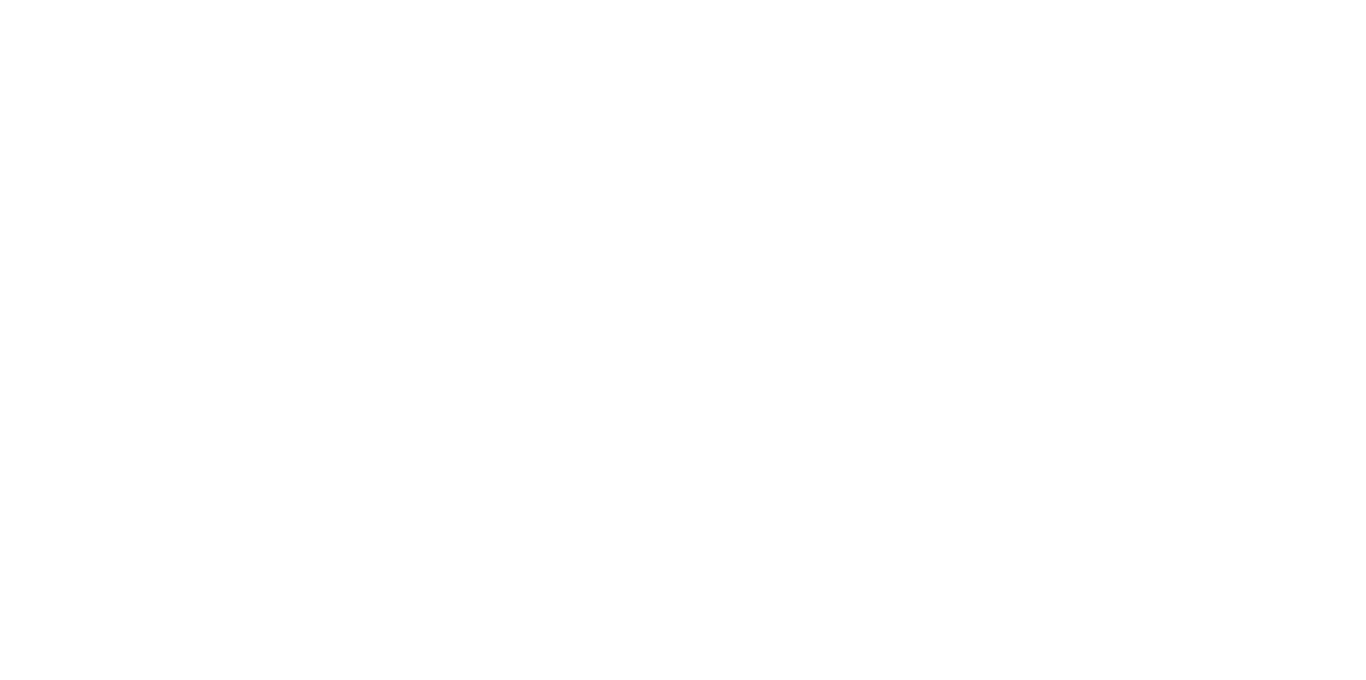 scroll, scrollTop: 0, scrollLeft: 0, axis: both 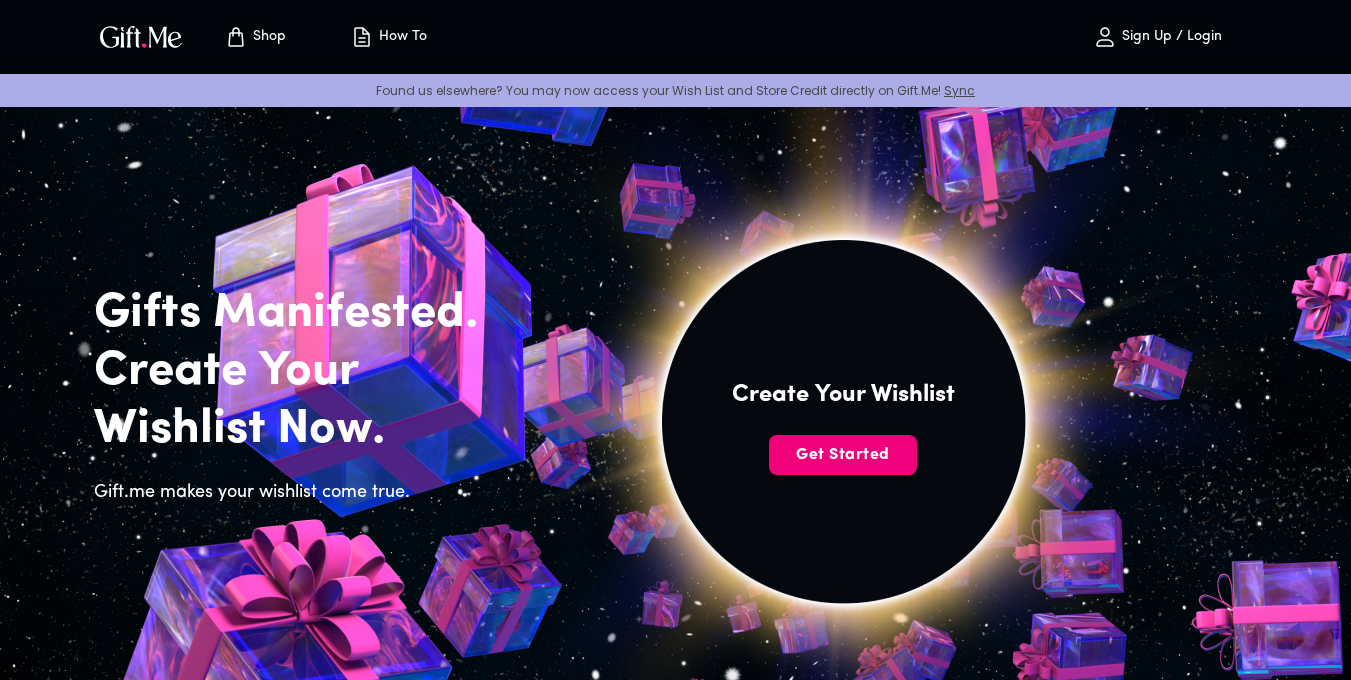 click on "Get Started" at bounding box center [843, 455] 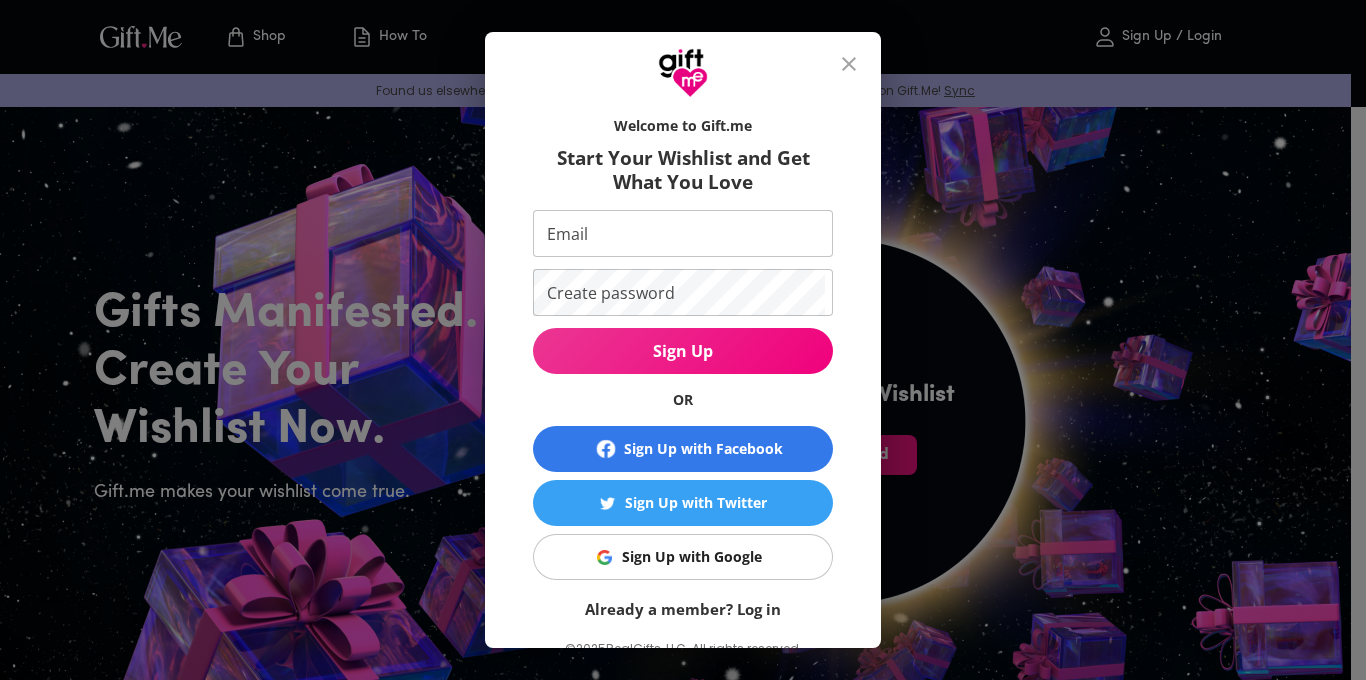 click on "Sign Up with Google" at bounding box center [692, 557] 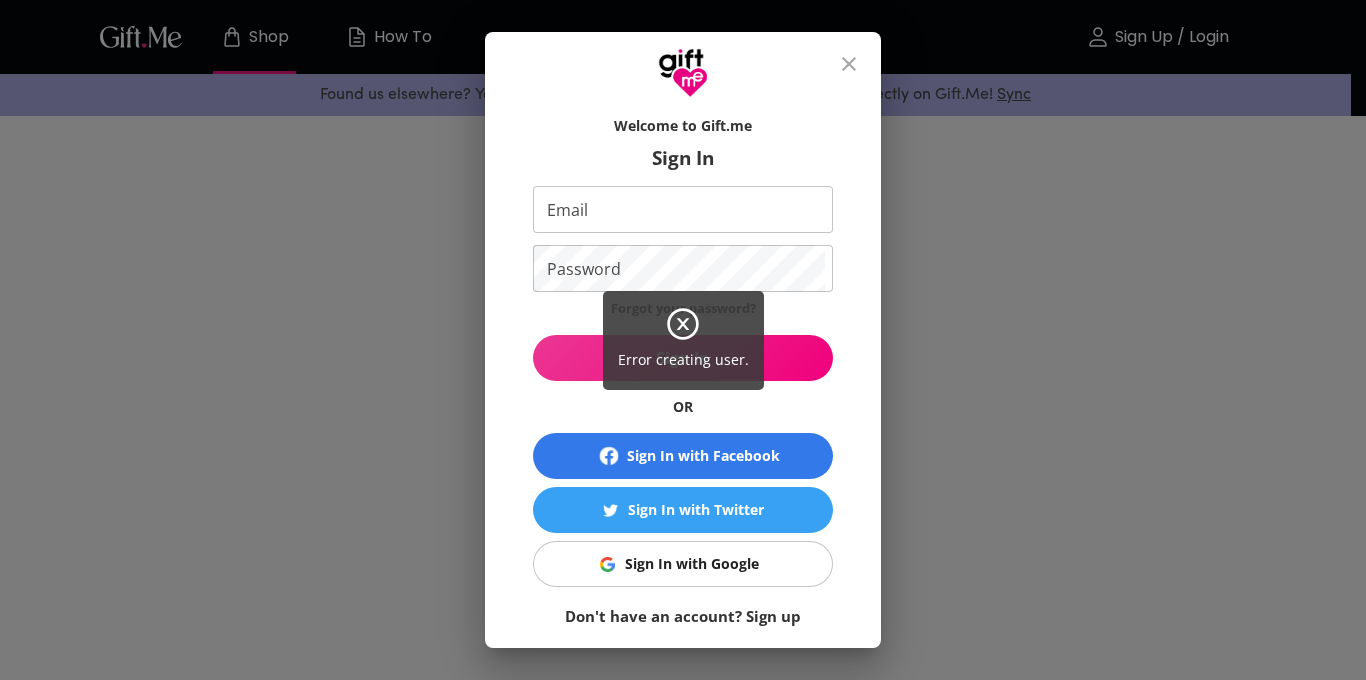 scroll, scrollTop: 0, scrollLeft: 0, axis: both 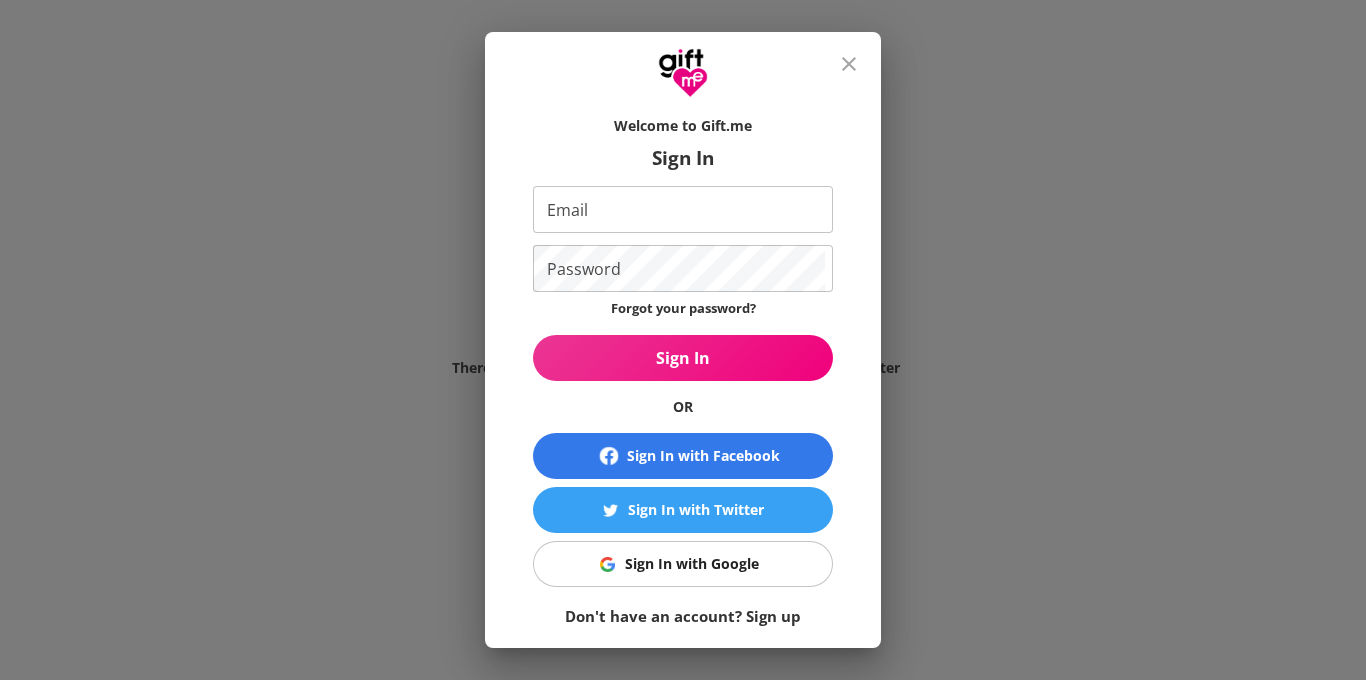 click on "Don't have an account? Sign up" at bounding box center (683, 616) 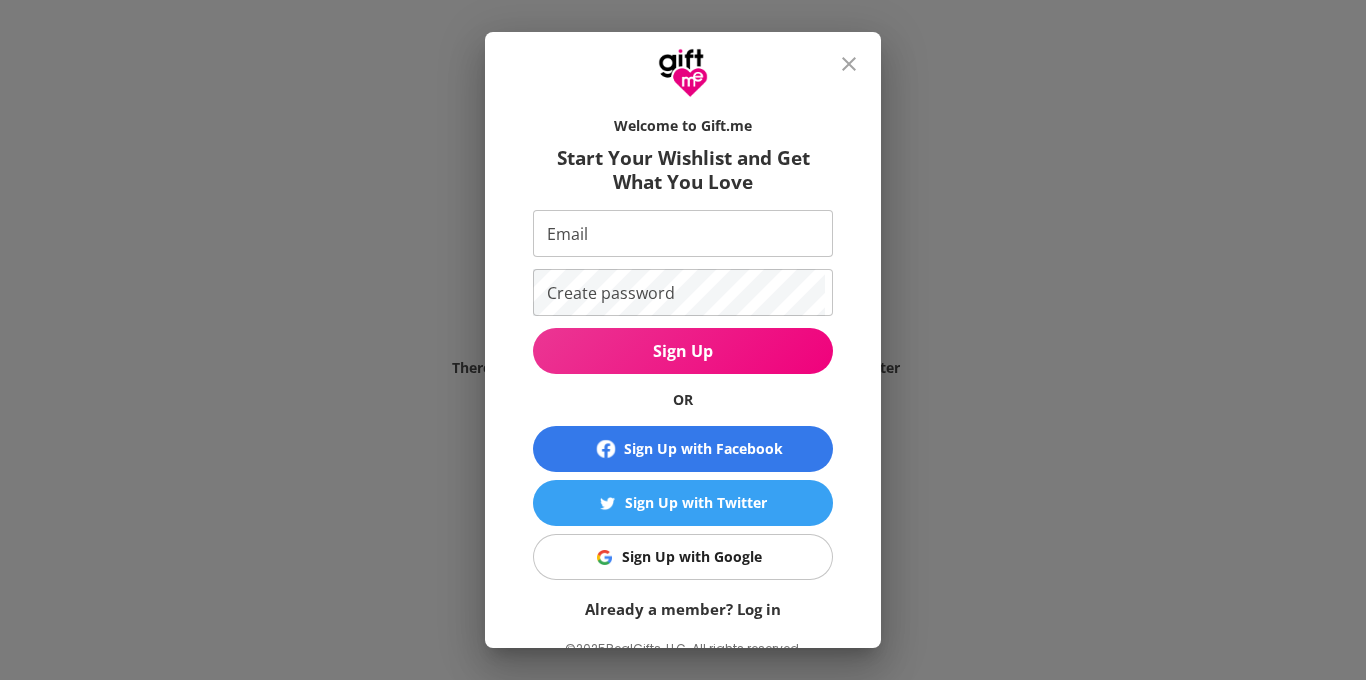 click on "Sign Up with Google" at bounding box center [692, 557] 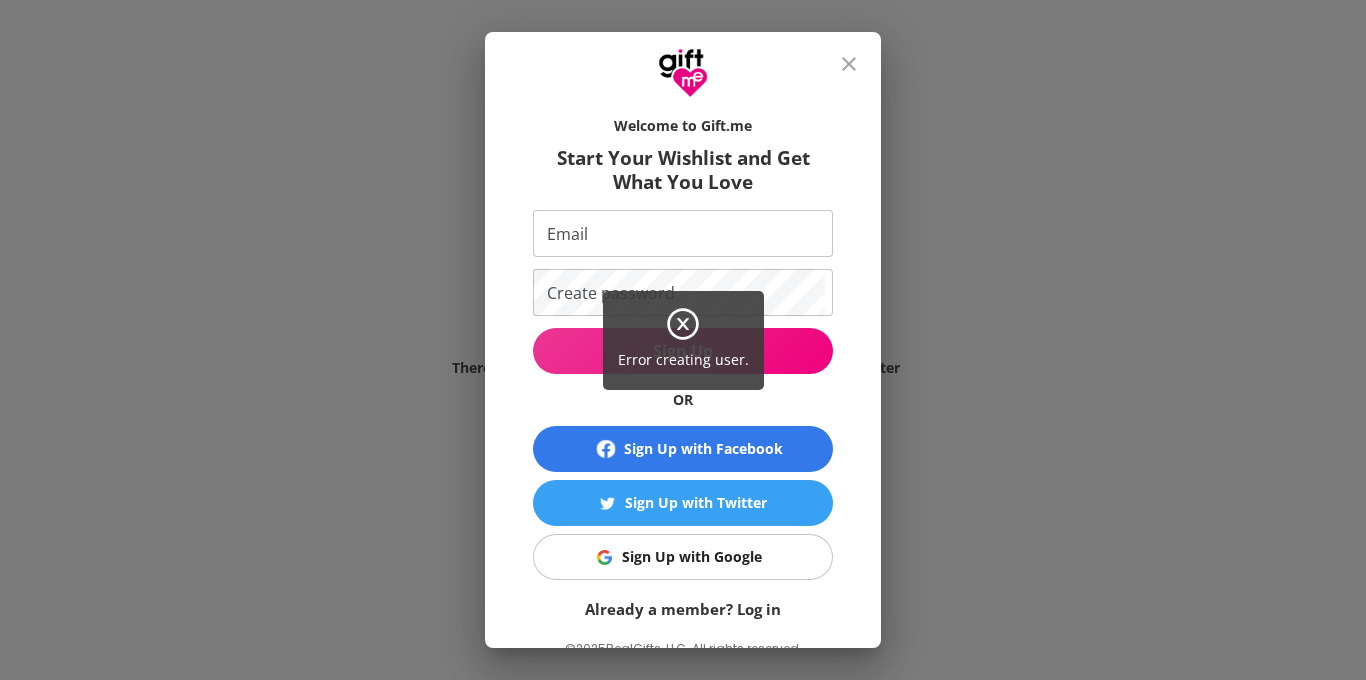 click on "Error creating user." at bounding box center (683, 340) 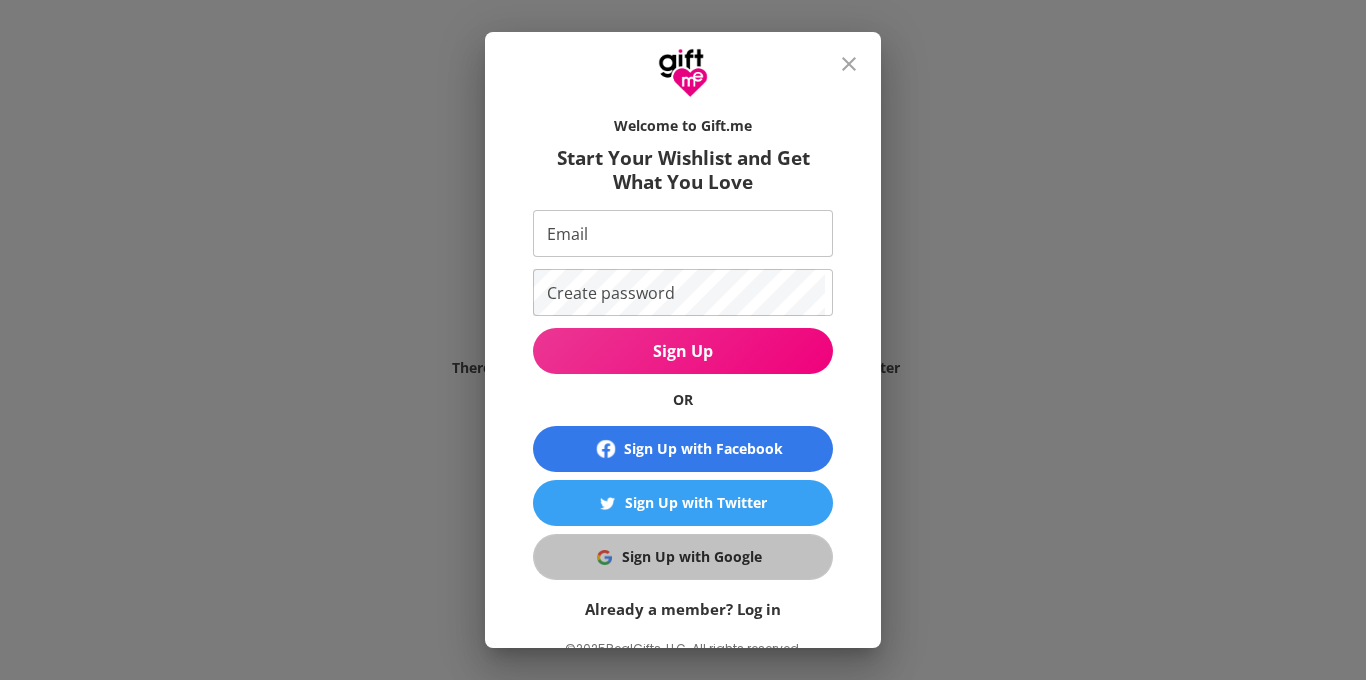 click on "Sign Up with Google" at bounding box center (692, 557) 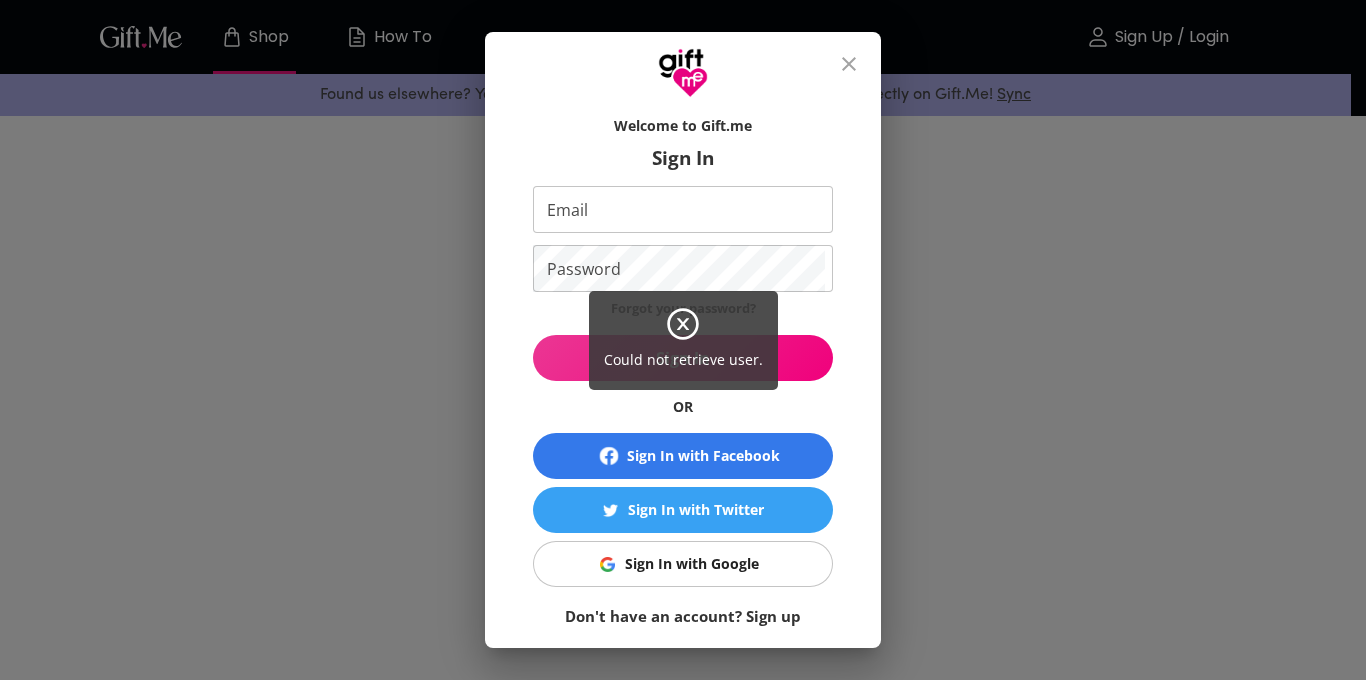 scroll, scrollTop: 0, scrollLeft: 0, axis: both 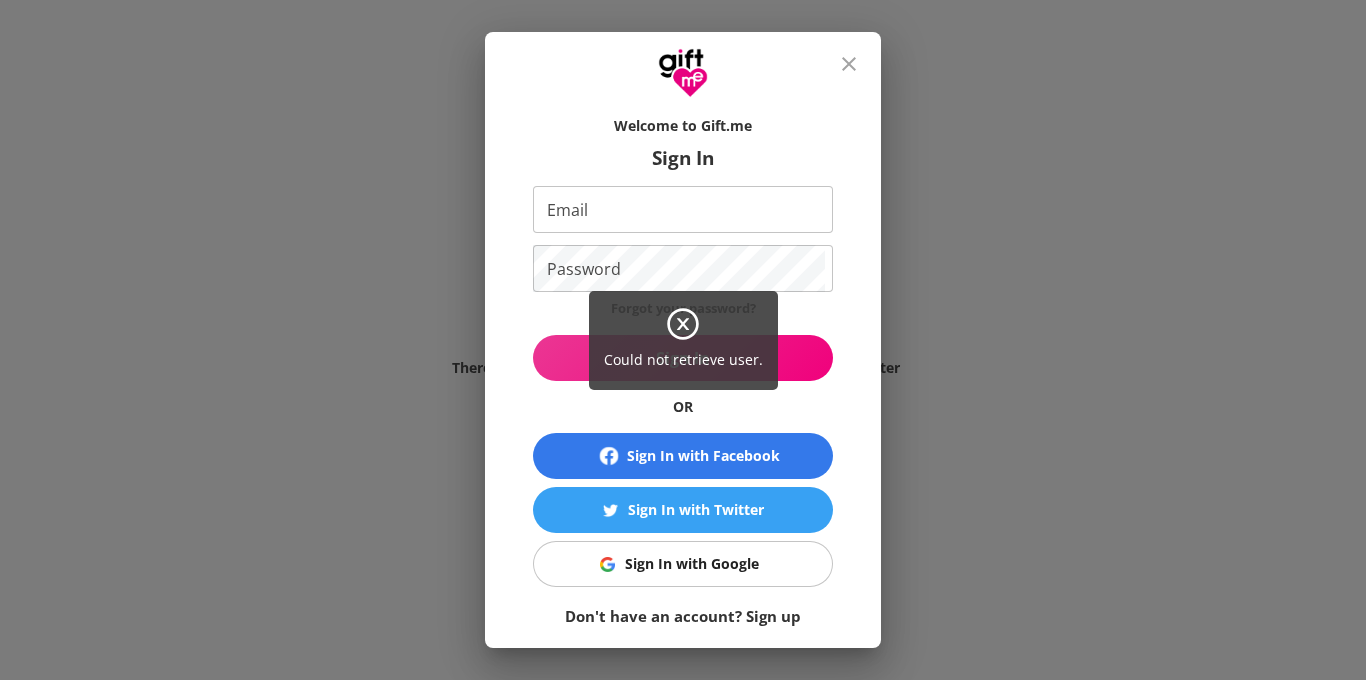 click on "Could not retrieve user." at bounding box center (683, 340) 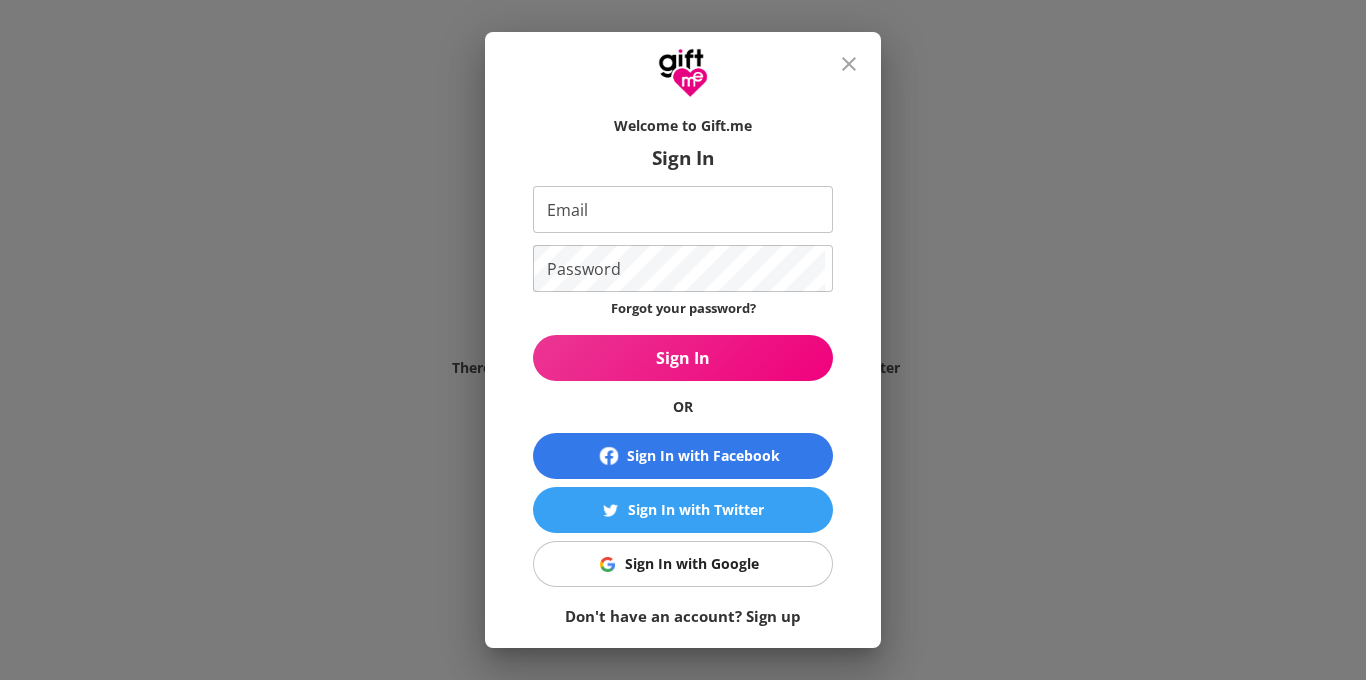 click on "Could not retrieve user." at bounding box center [683, 340] 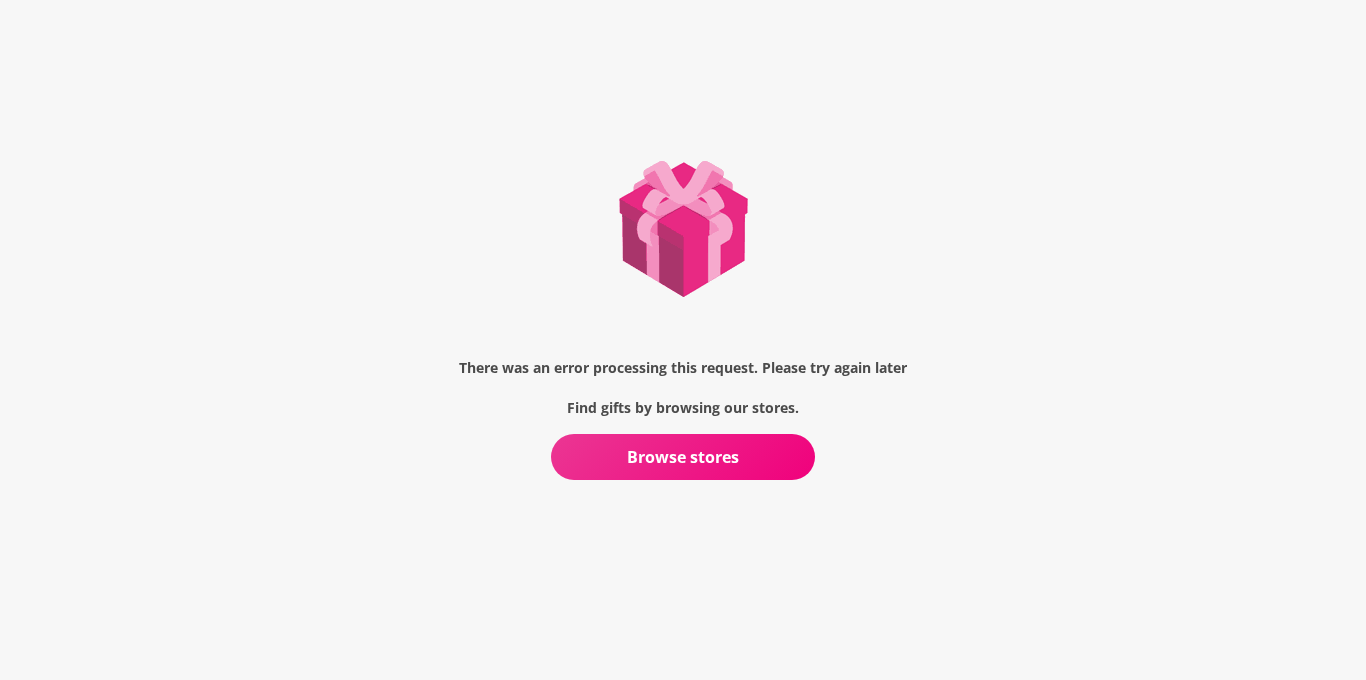 click on "Browse stores" at bounding box center (683, 457) 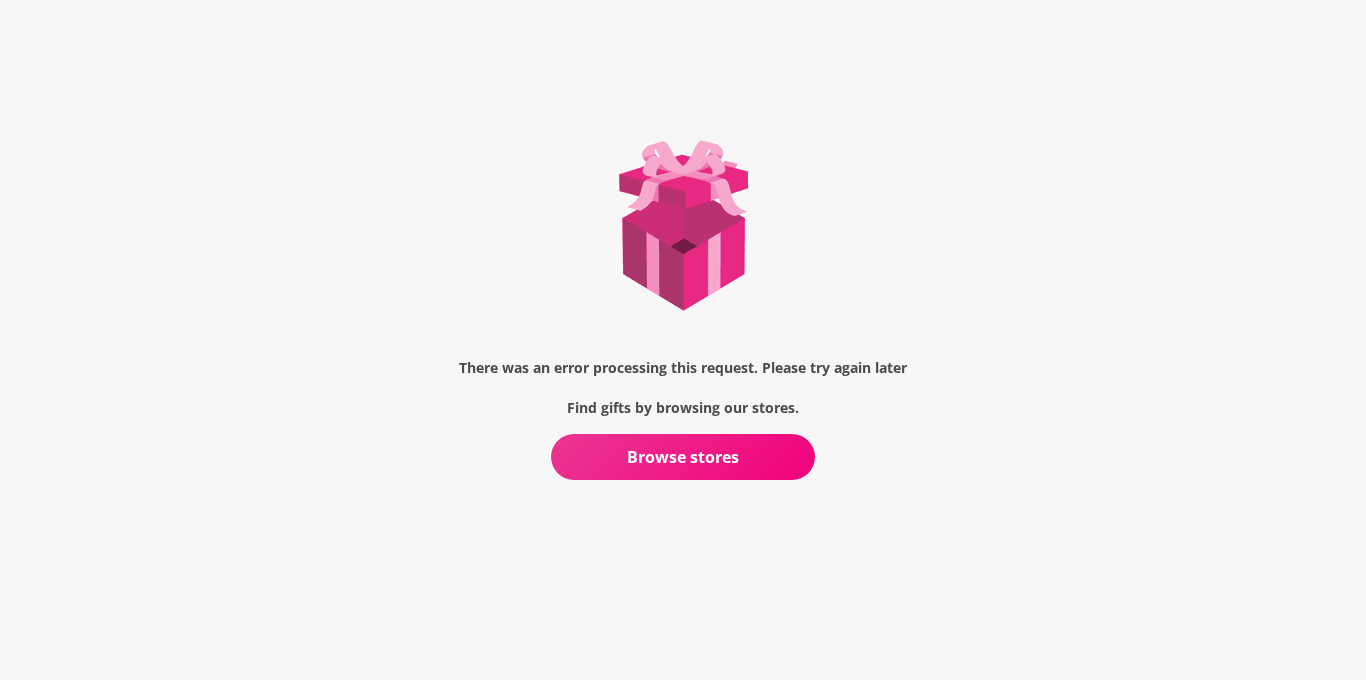 click on "Browse stores" at bounding box center (683, 457) 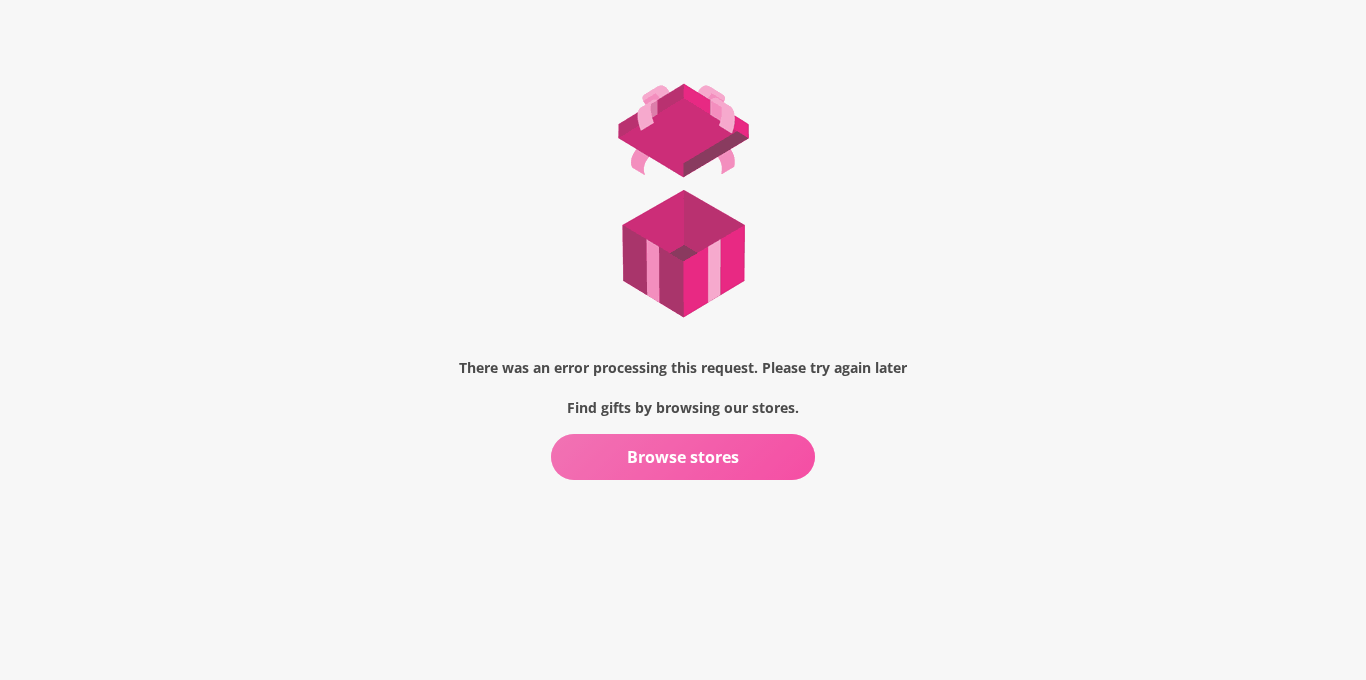 click on "Browse stores" at bounding box center [683, 457] 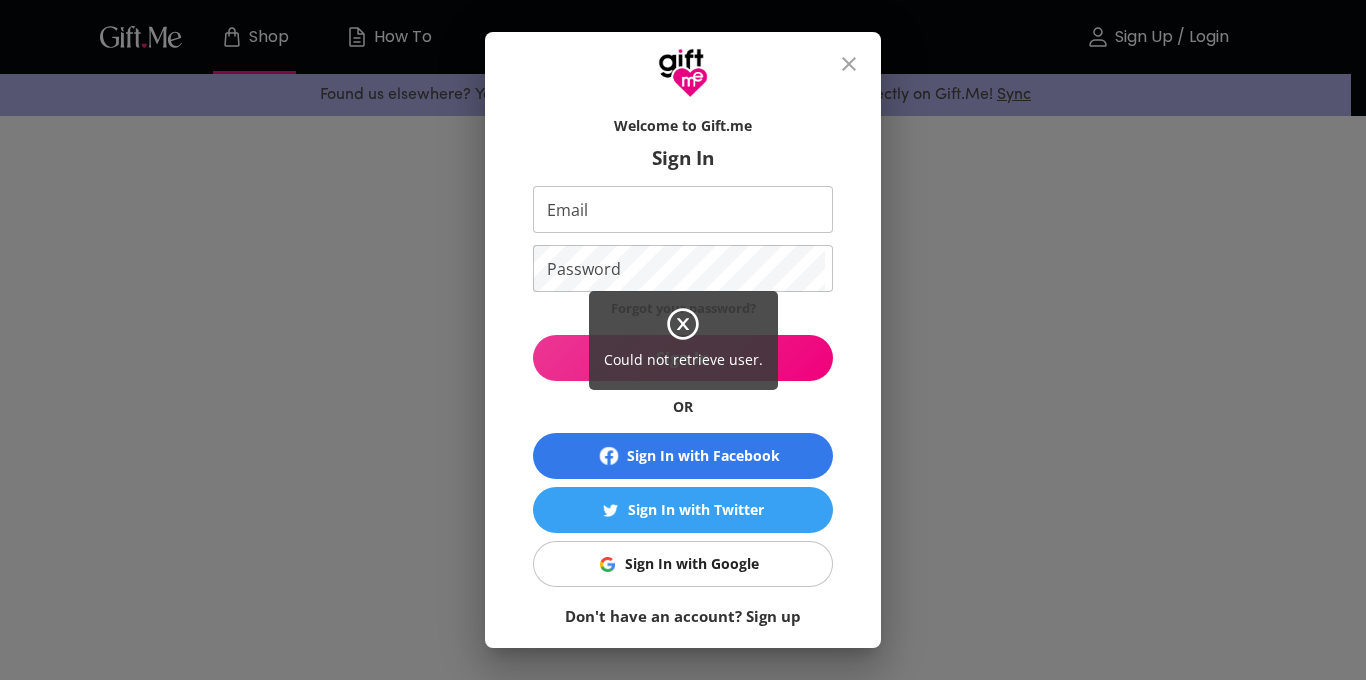 scroll, scrollTop: 0, scrollLeft: 0, axis: both 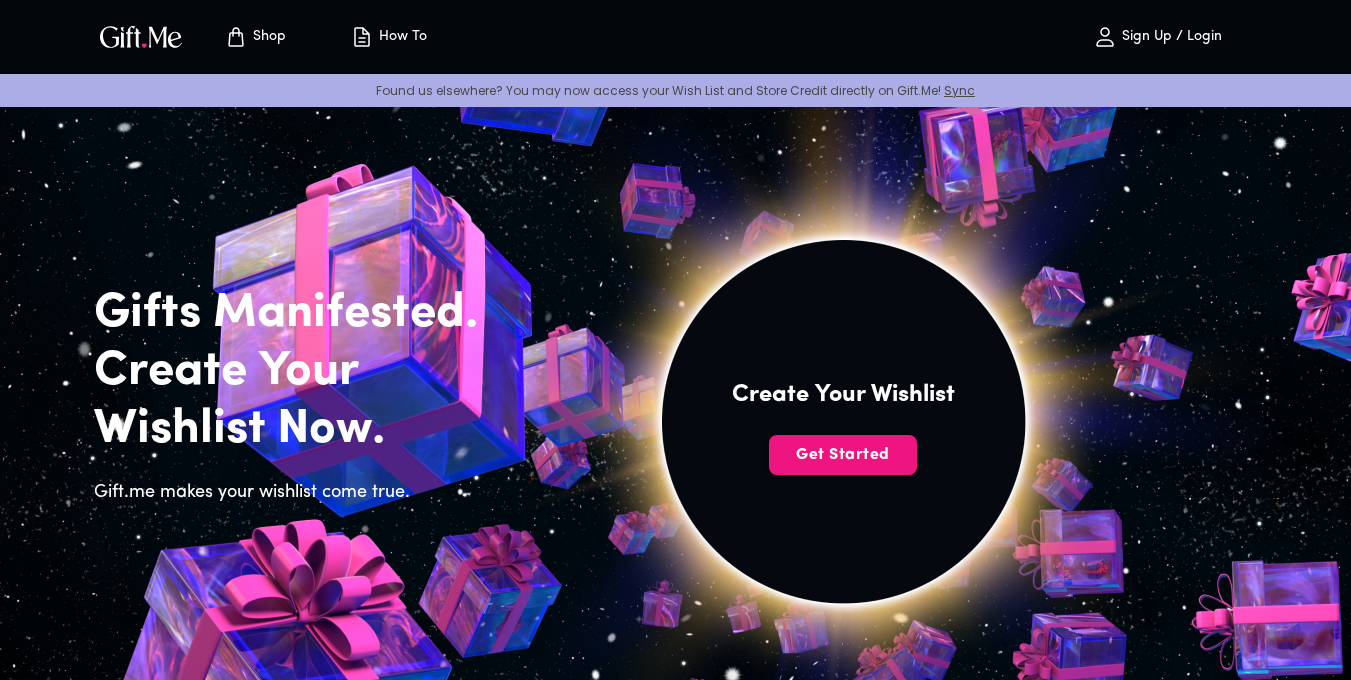 click 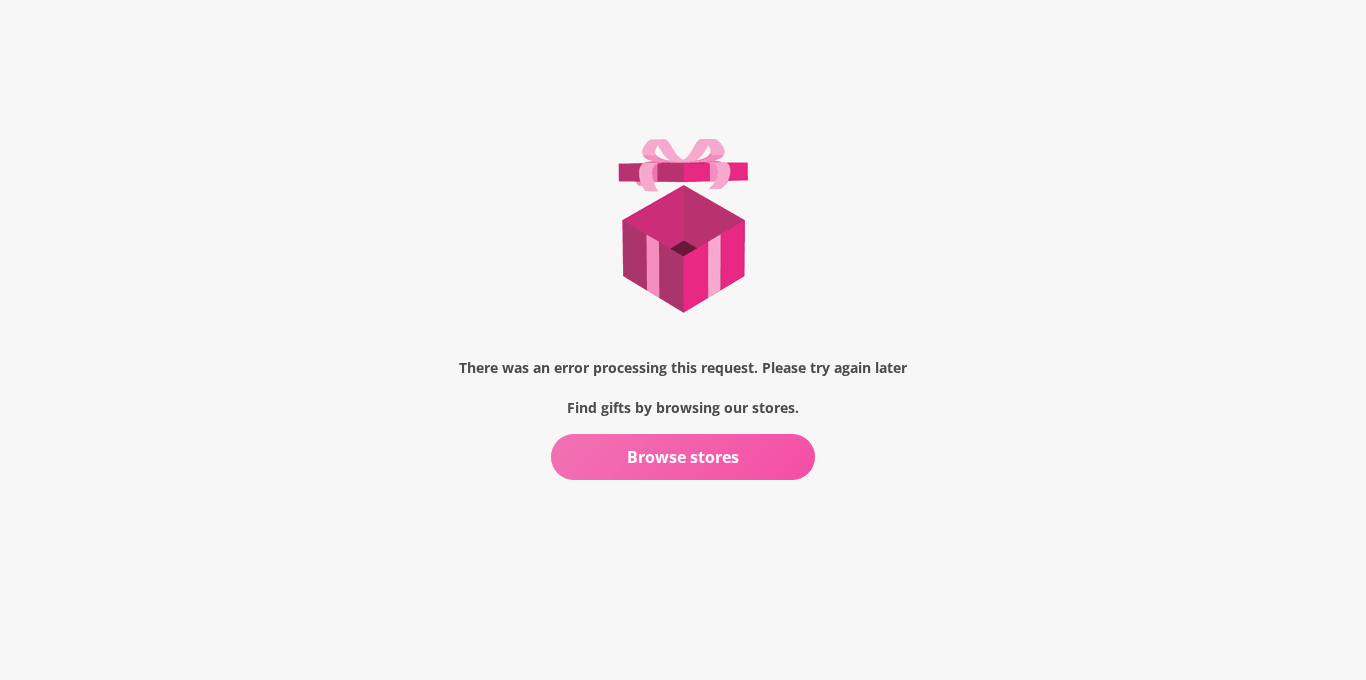 click on "Browse stores" at bounding box center (683, 457) 